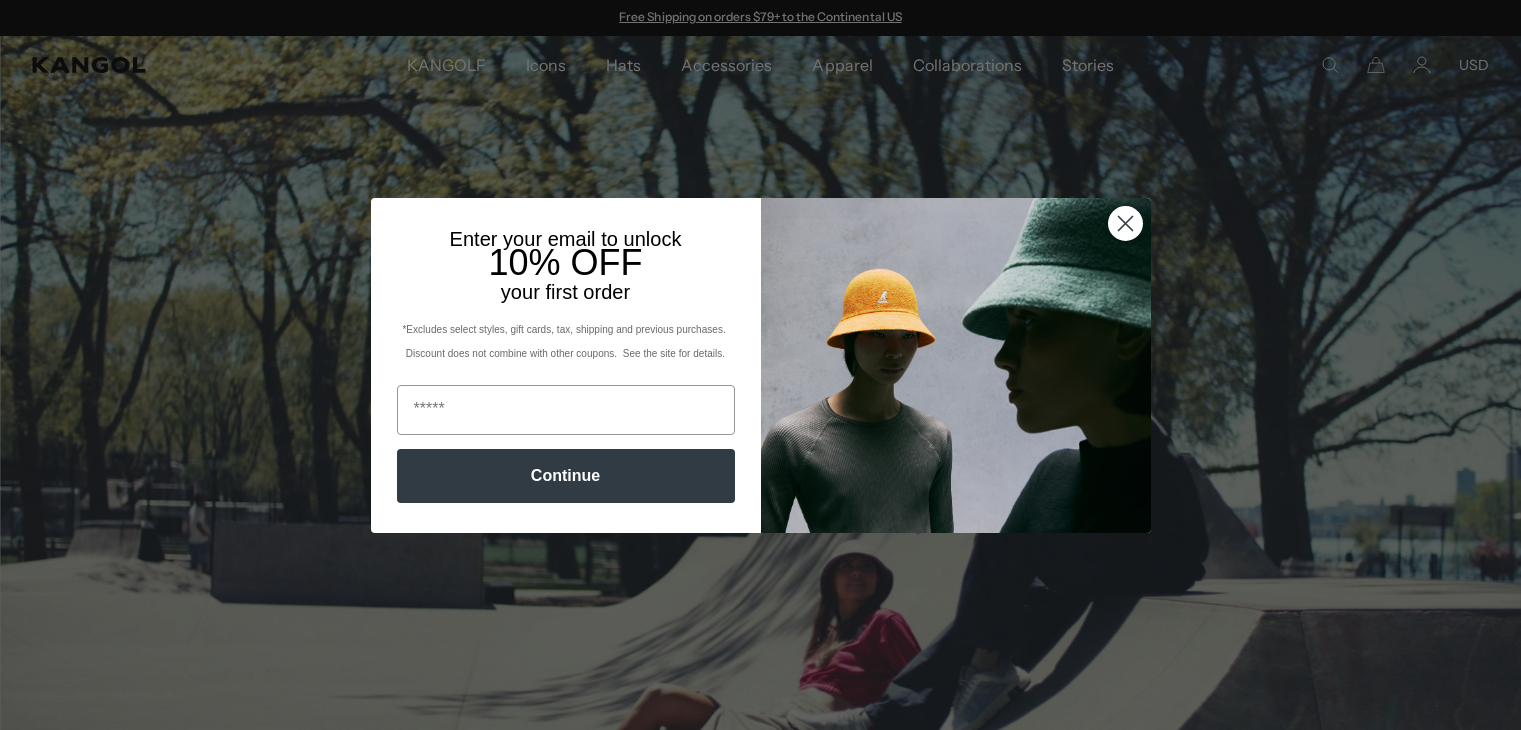 scroll, scrollTop: 0, scrollLeft: 0, axis: both 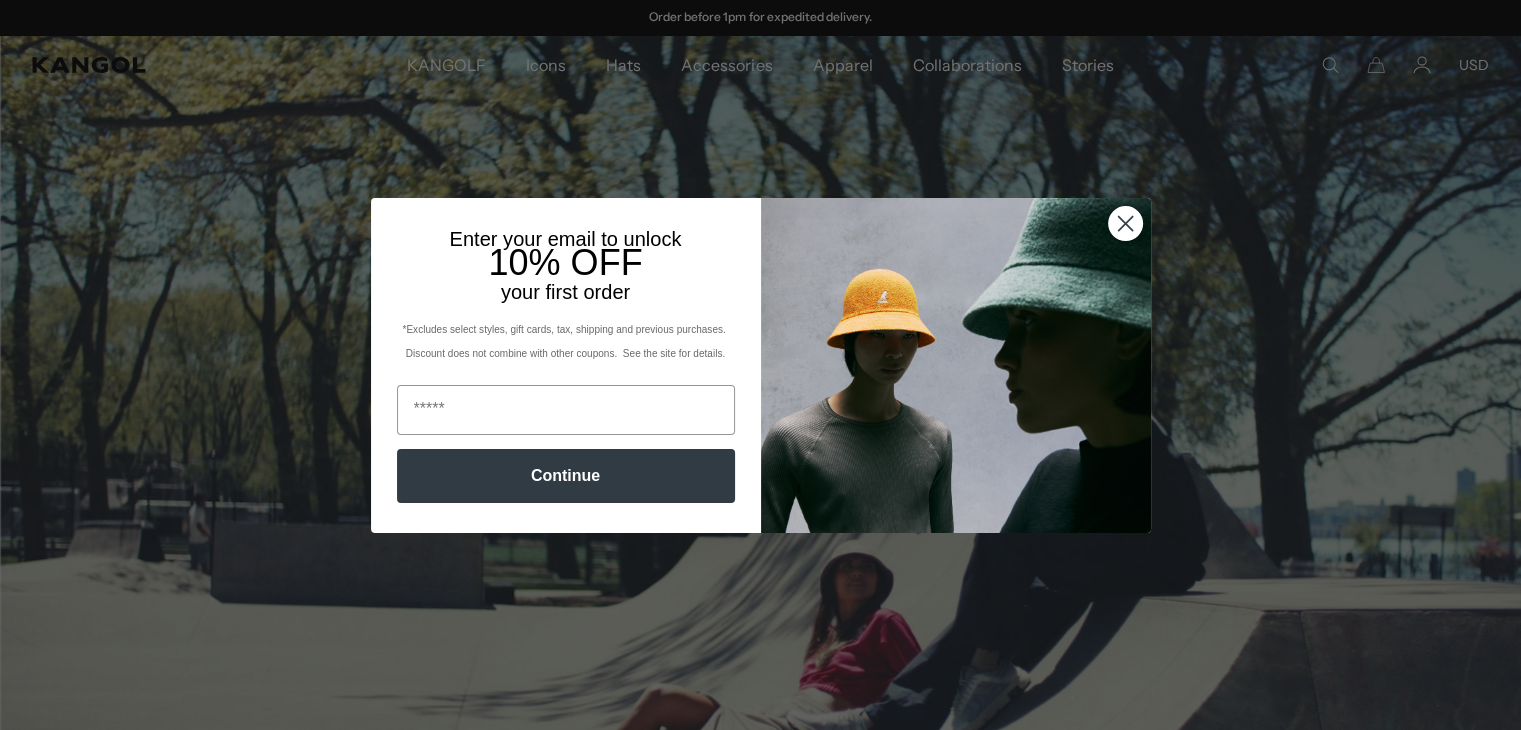 click 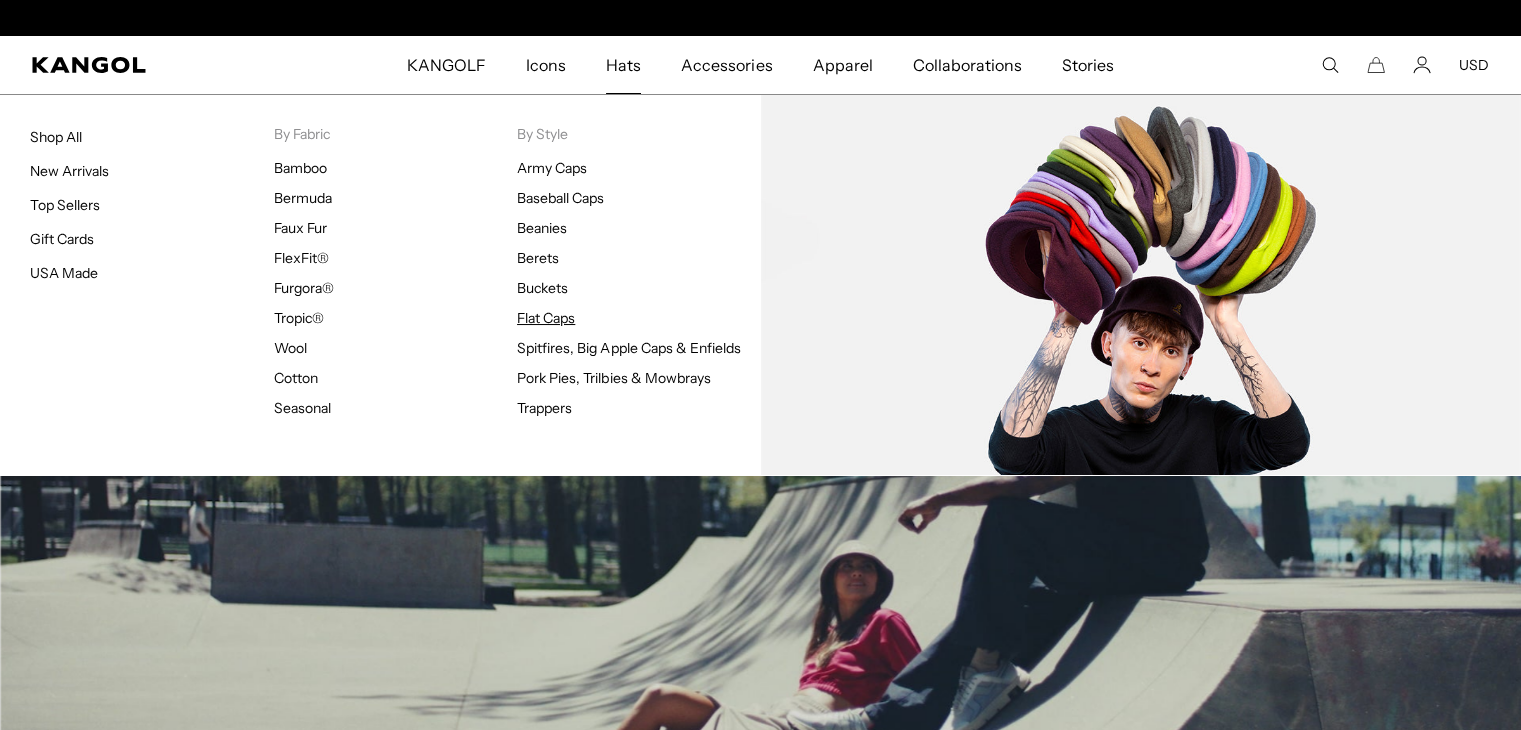 scroll, scrollTop: 0, scrollLeft: 0, axis: both 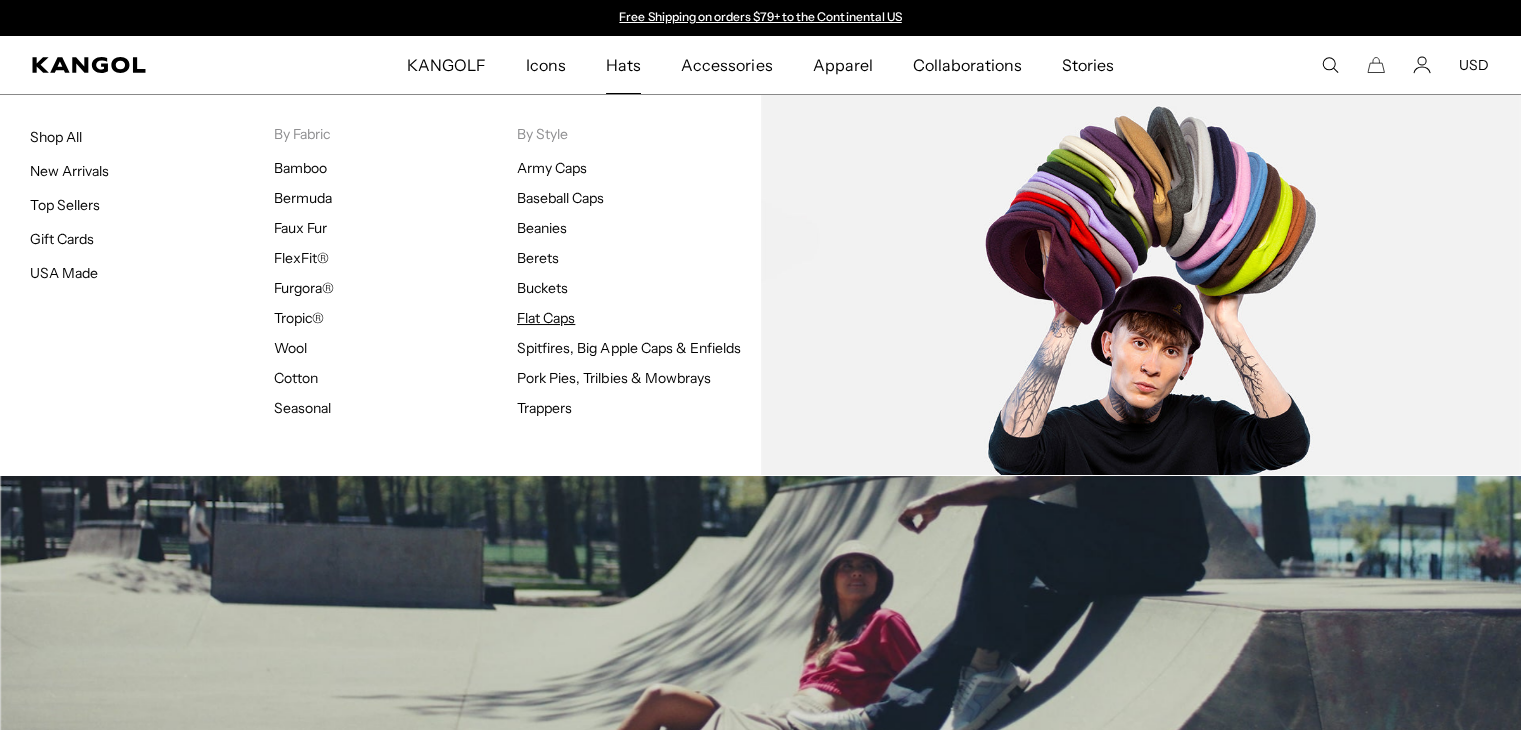 click on "Flat Caps" at bounding box center (546, 318) 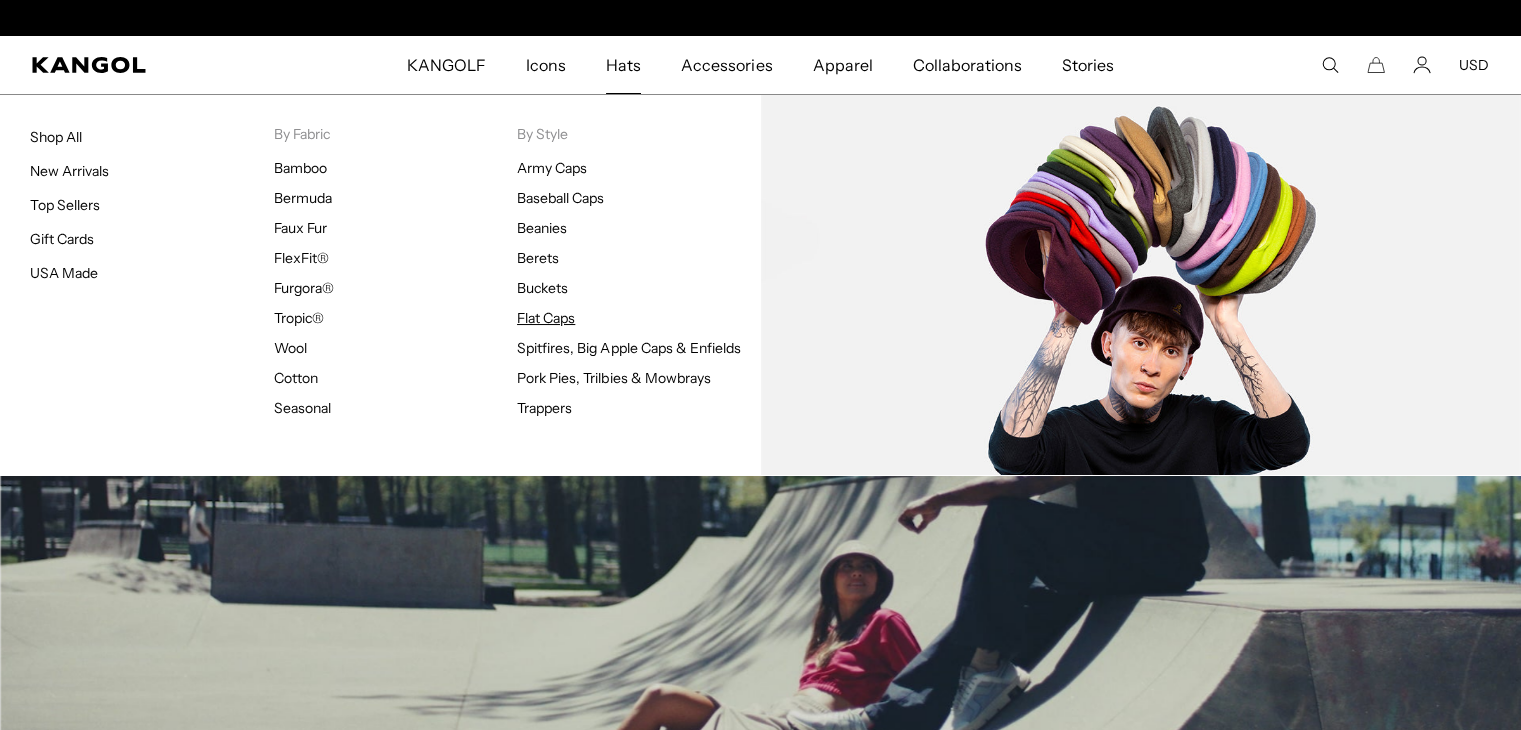 scroll, scrollTop: 0, scrollLeft: 412, axis: horizontal 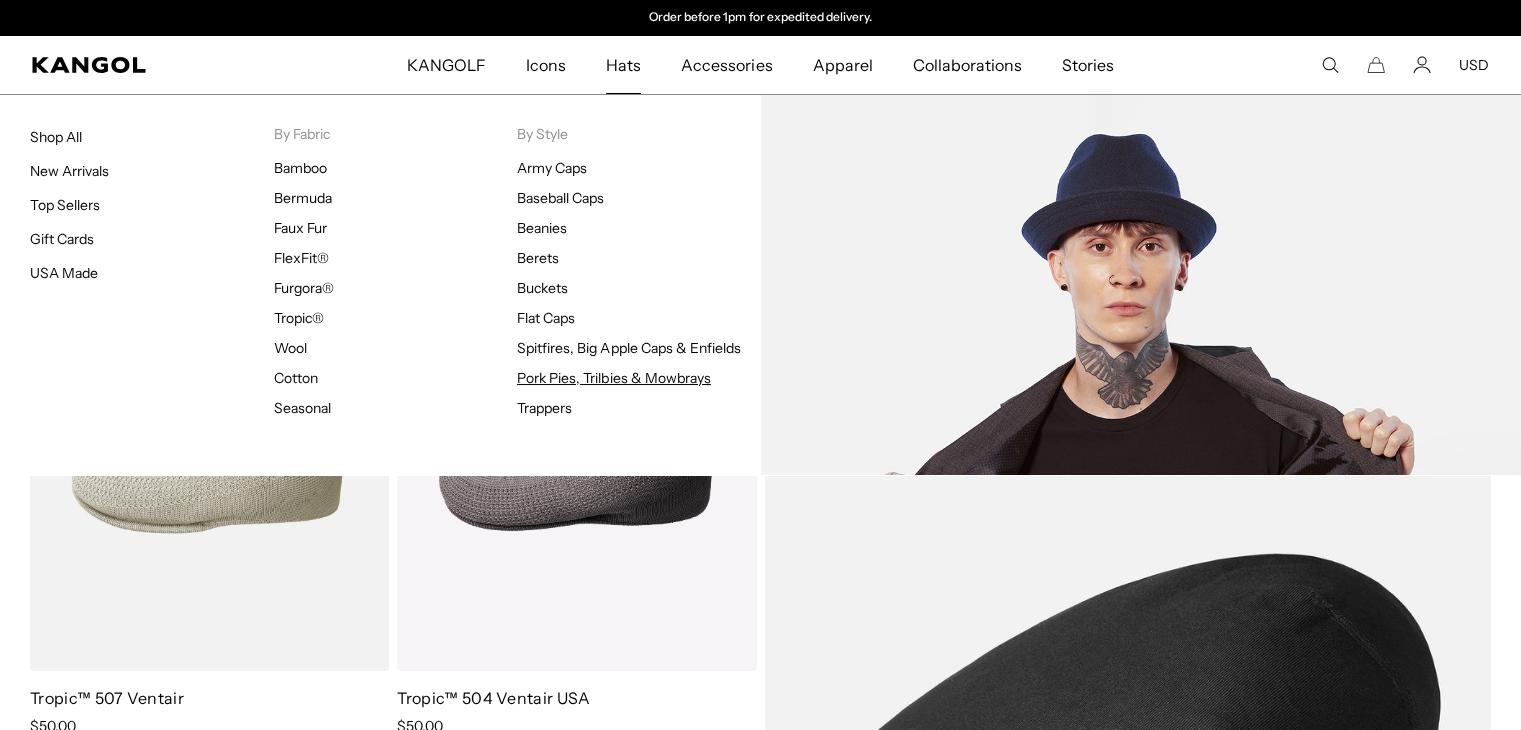 click on "Pork Pies, Trilbies & Mowbrays" at bounding box center (614, 378) 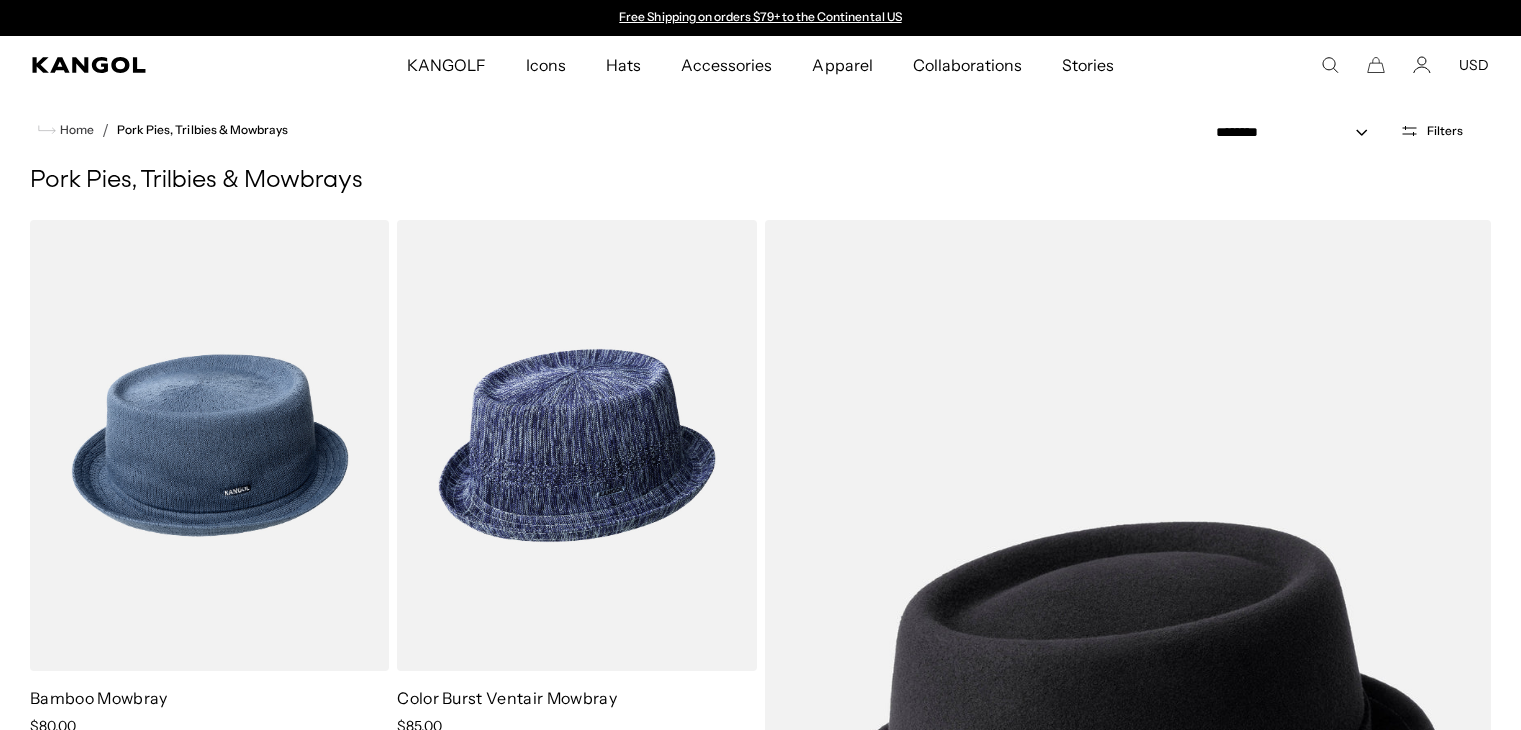 scroll, scrollTop: 195, scrollLeft: 0, axis: vertical 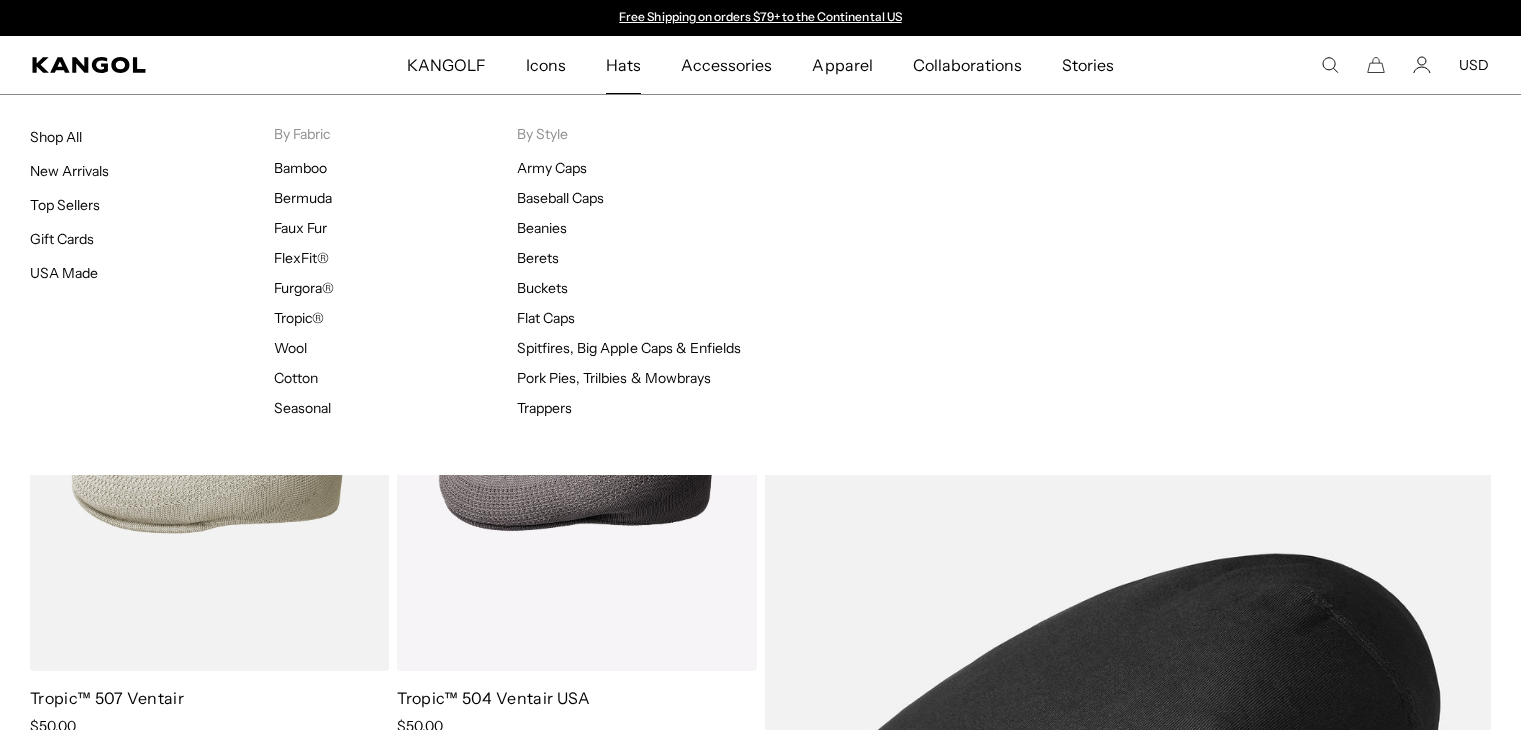 click on "Hats" at bounding box center (623, 65) 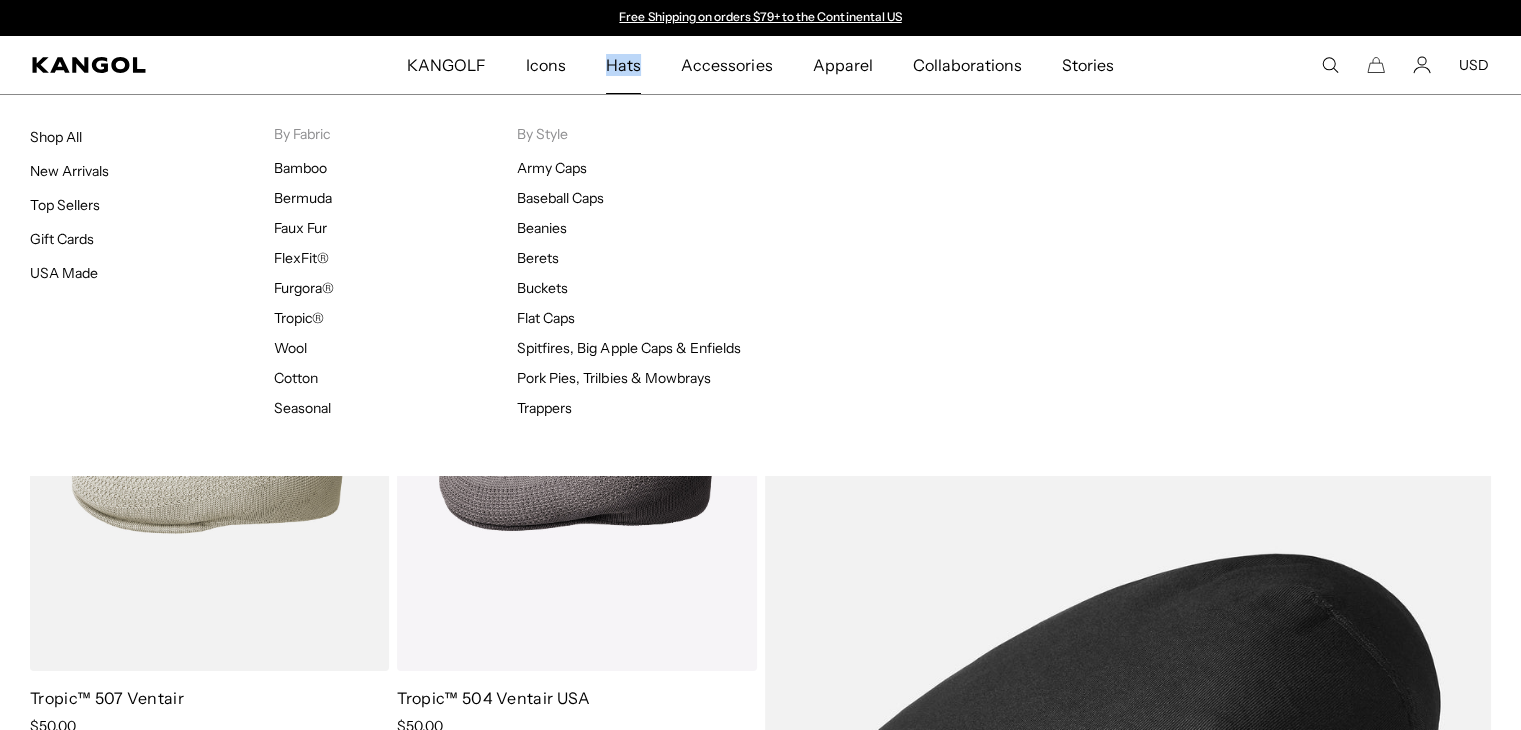 click on "Hats" at bounding box center (623, 65) 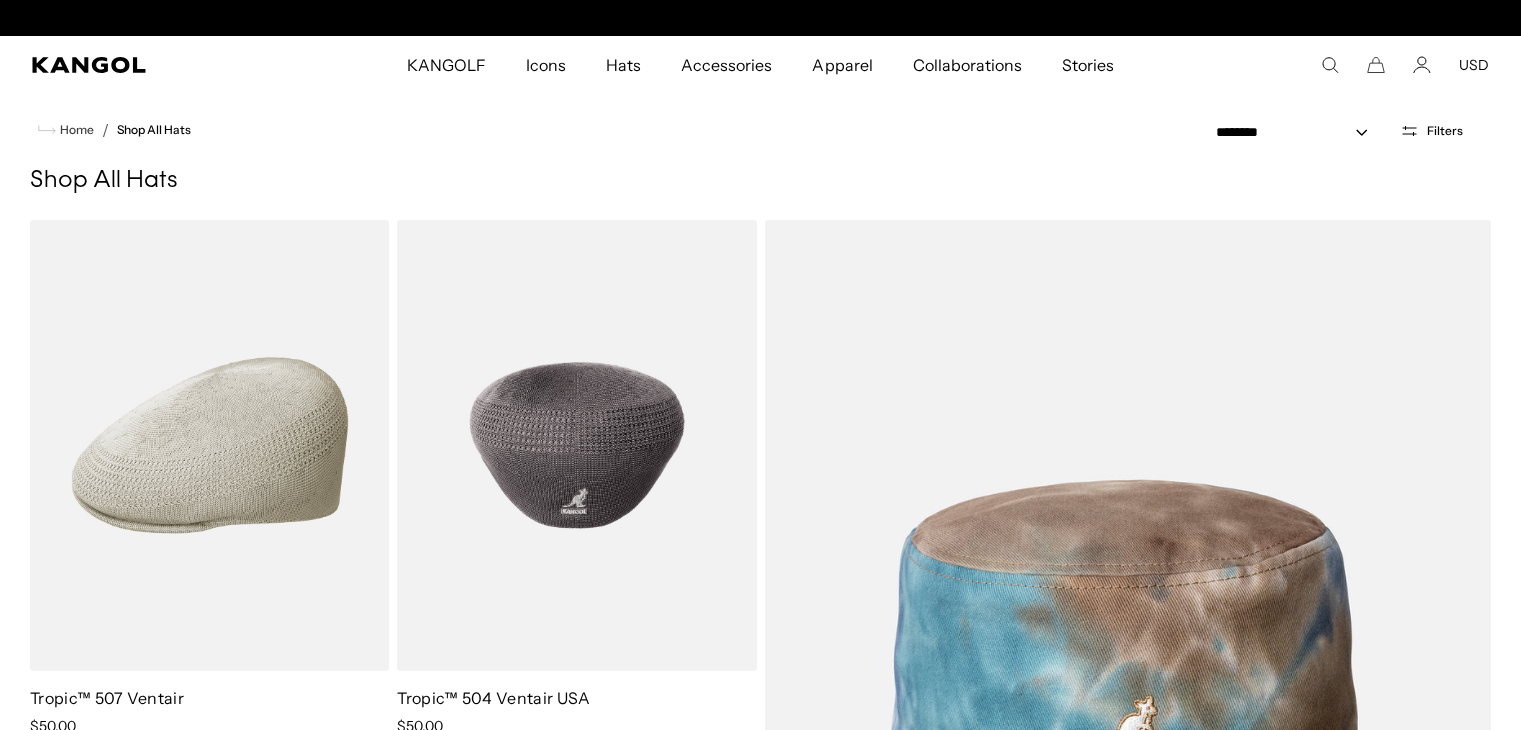 scroll, scrollTop: 0, scrollLeft: 0, axis: both 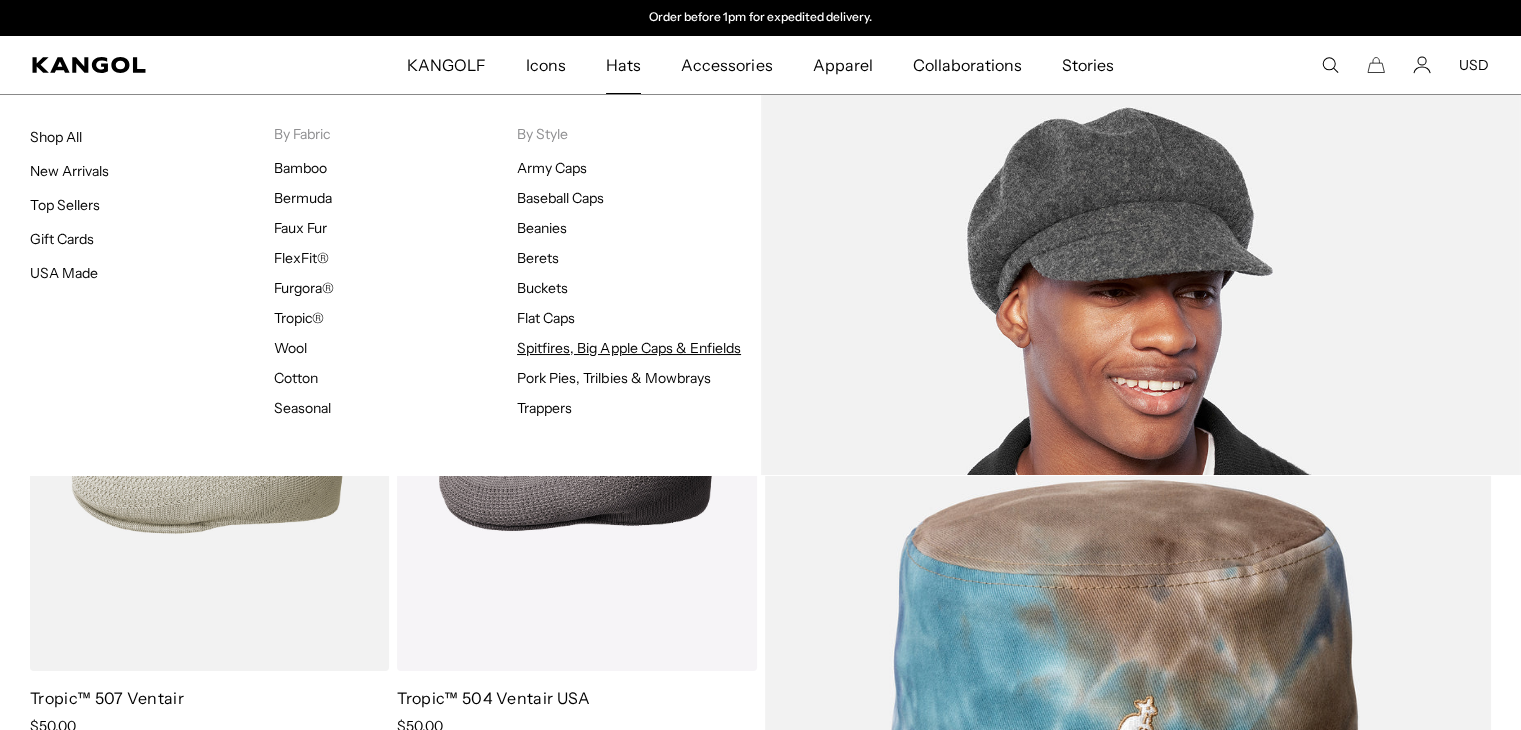 click on "Spitfires, Big Apple Caps & Enfields" at bounding box center (629, 348) 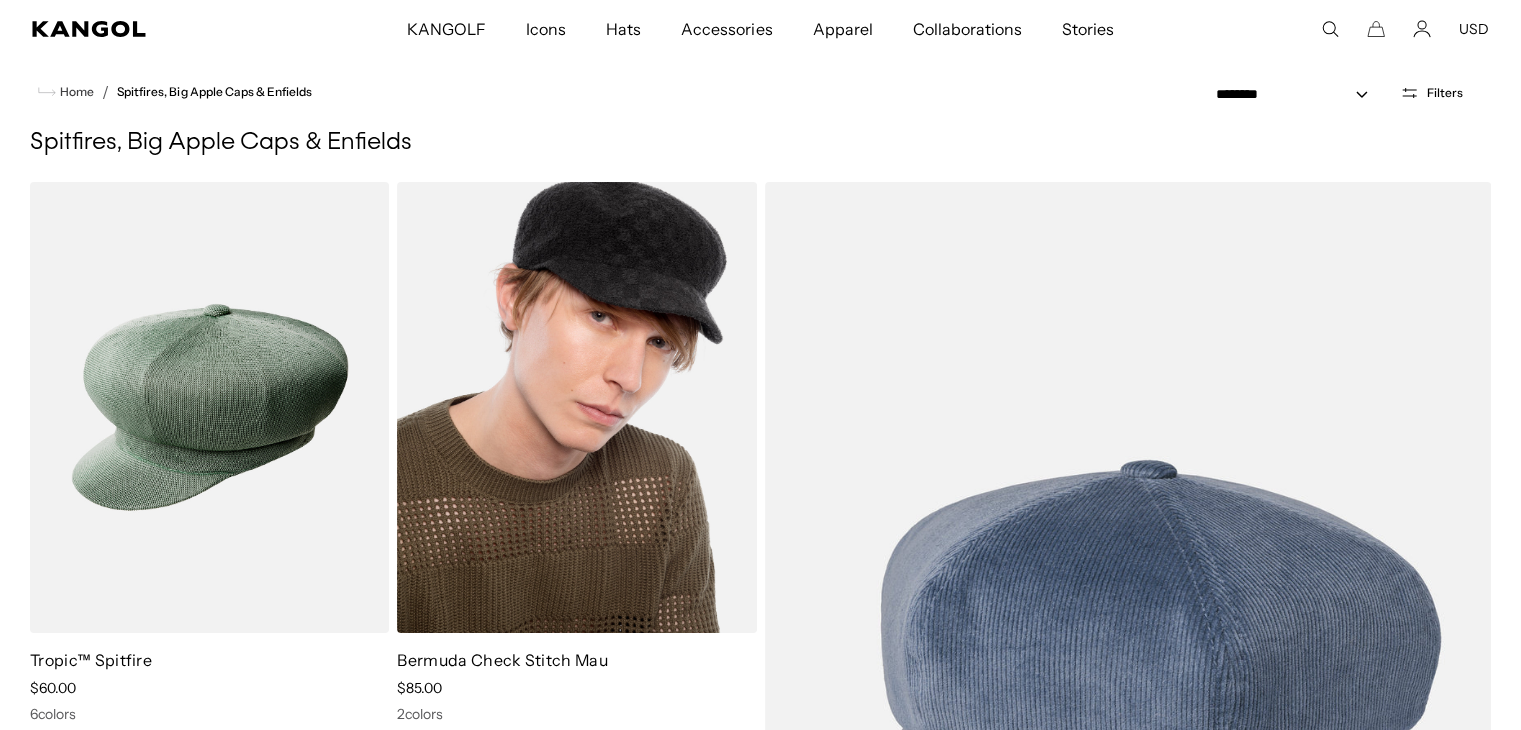 scroll, scrollTop: 200, scrollLeft: 0, axis: vertical 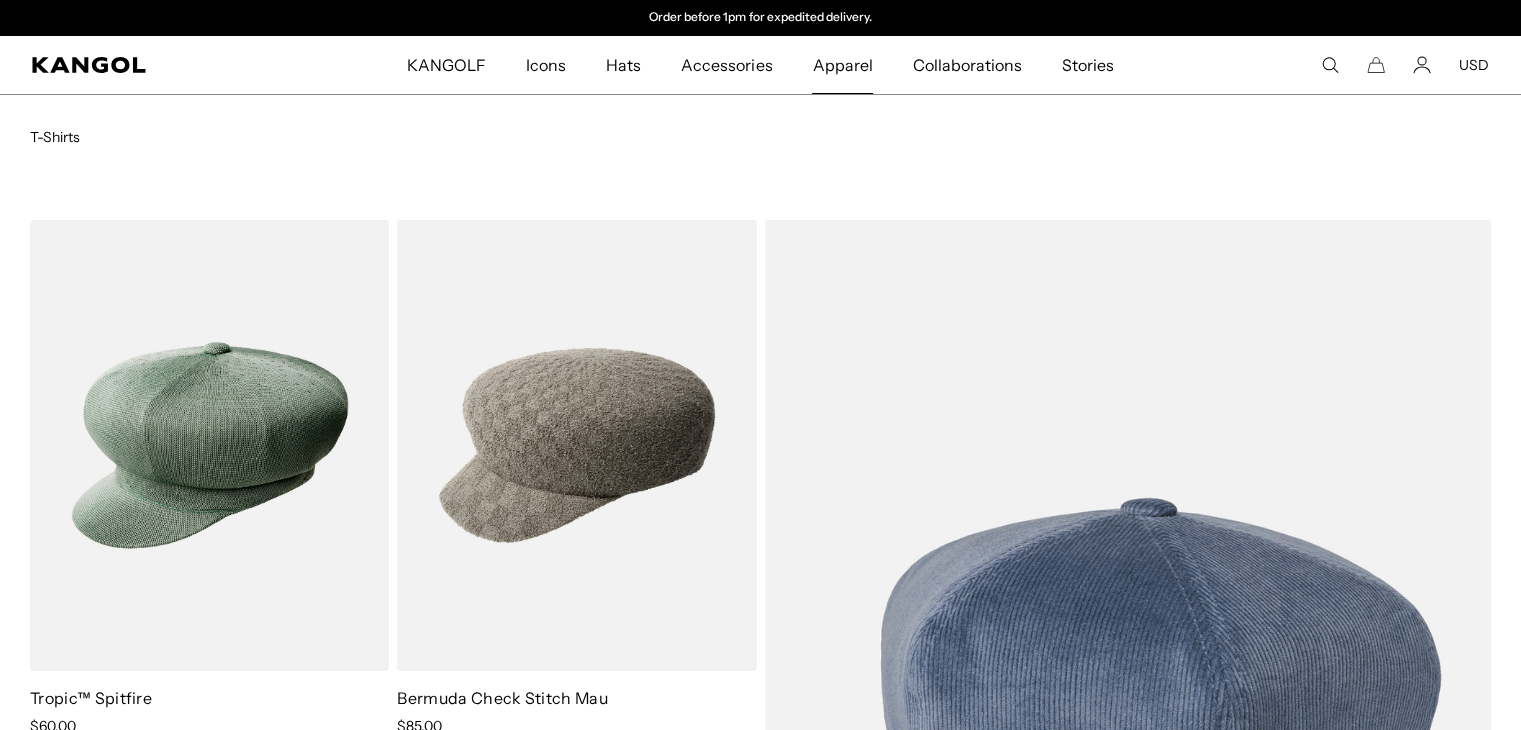 click on "Apparel" at bounding box center [842, 65] 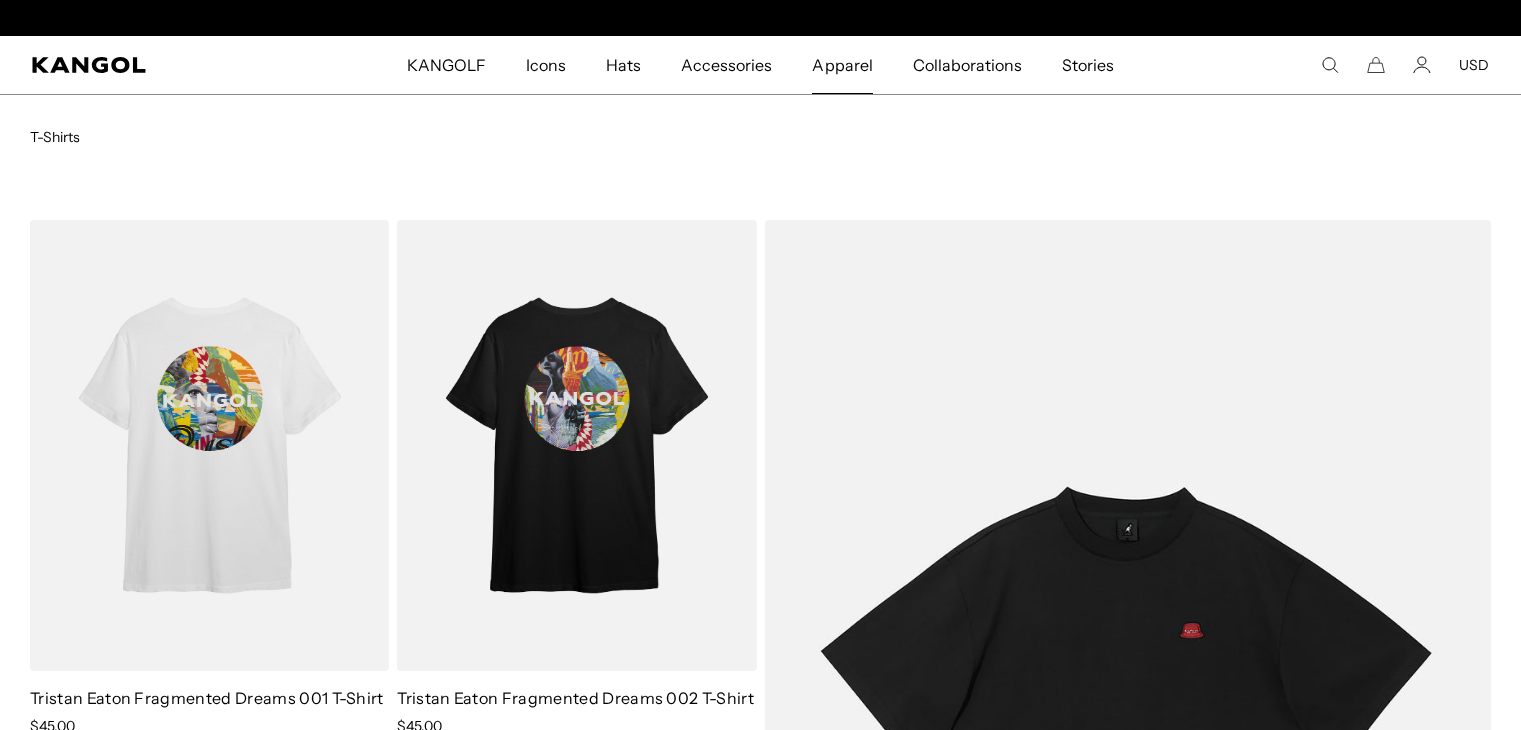 scroll, scrollTop: 0, scrollLeft: 0, axis: both 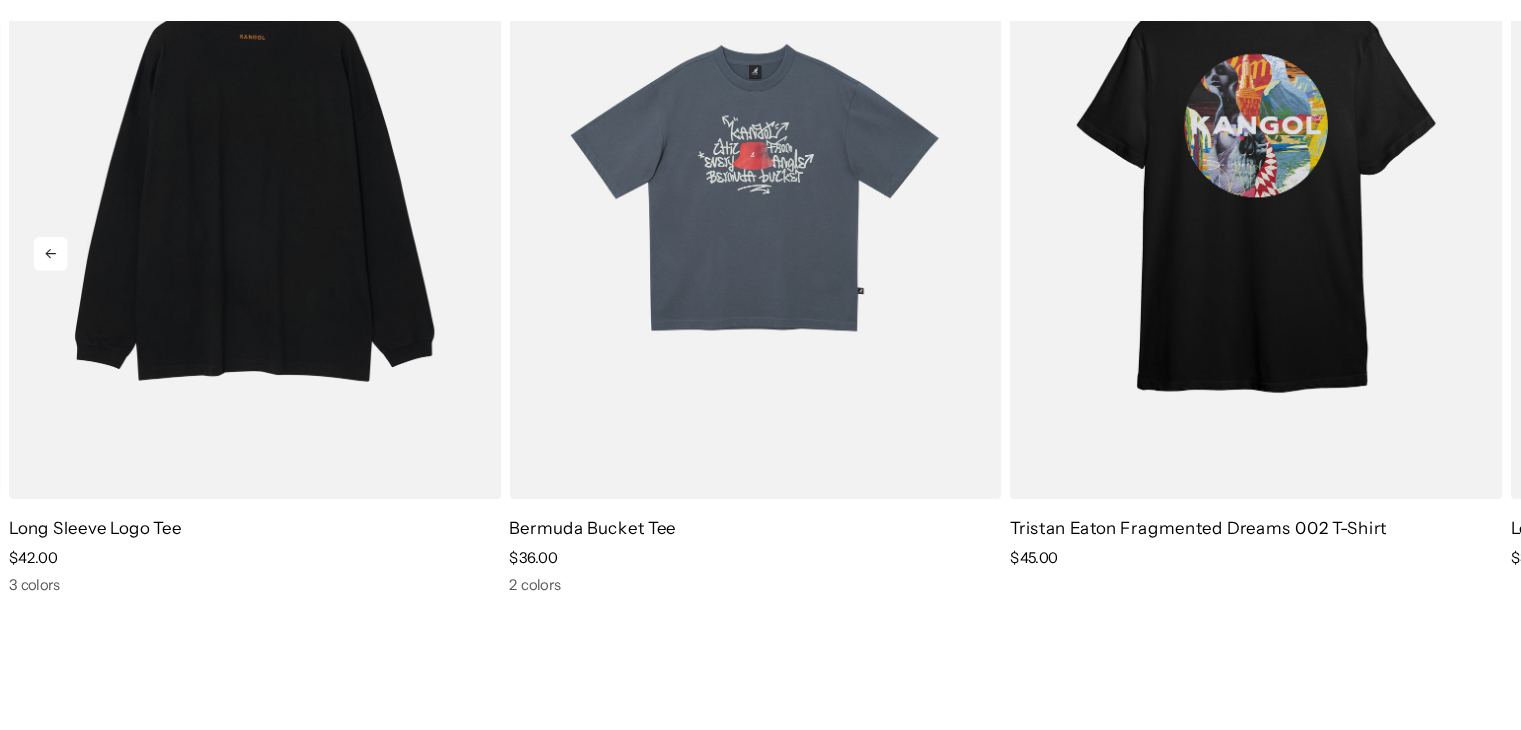 click at bounding box center [241, 218] 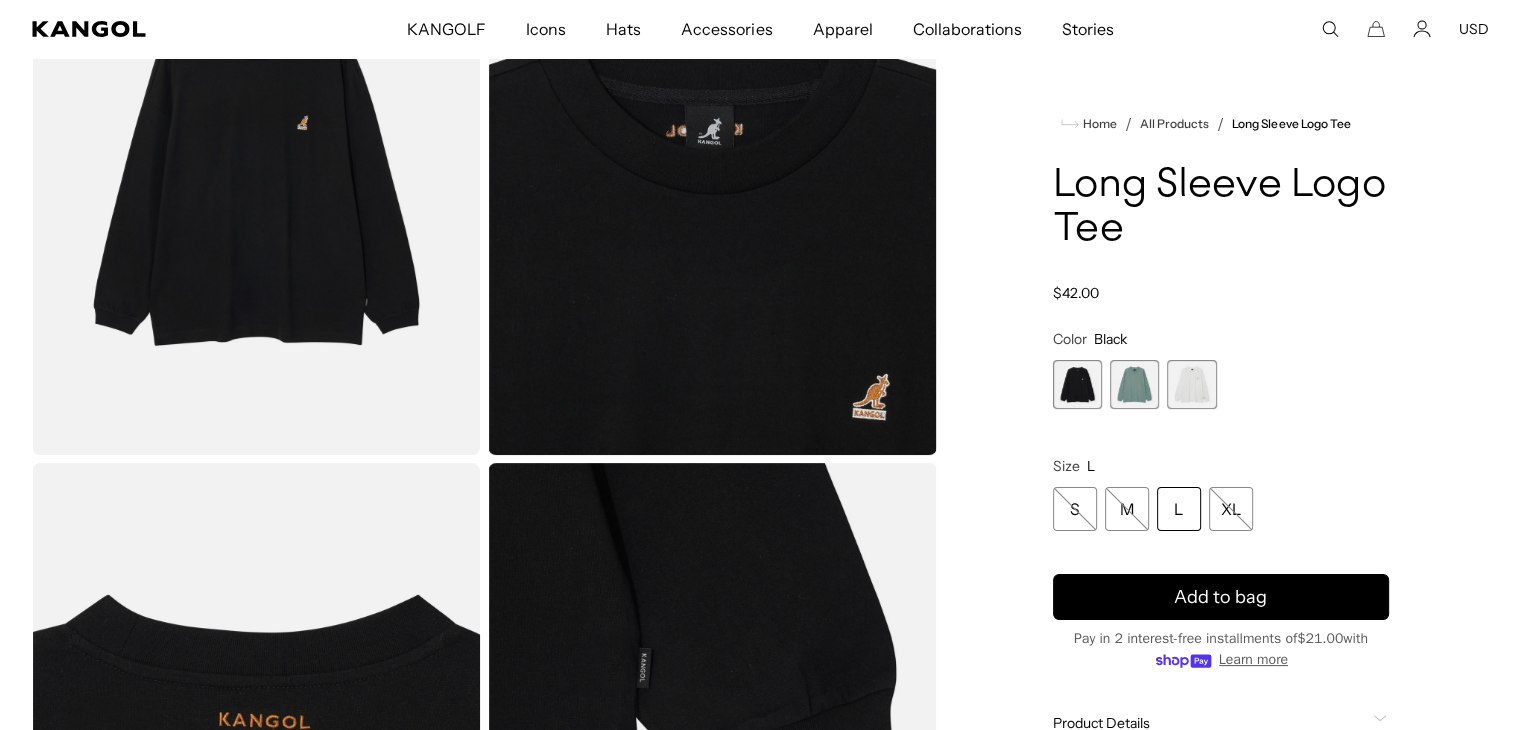 scroll, scrollTop: 522, scrollLeft: 0, axis: vertical 